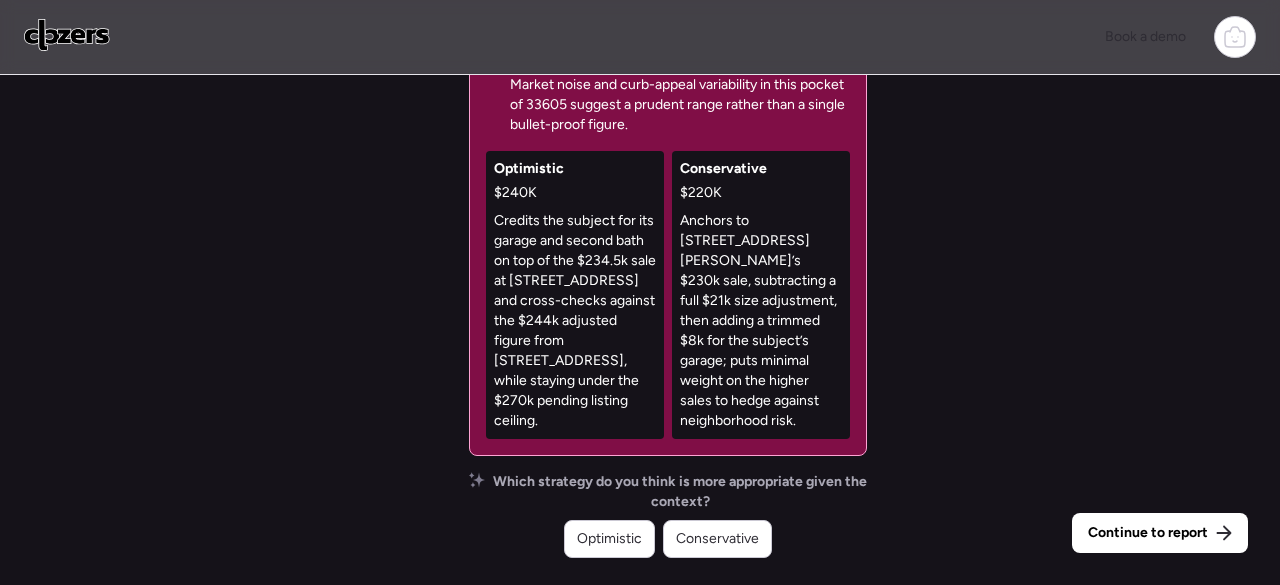 scroll, scrollTop: 0, scrollLeft: 0, axis: both 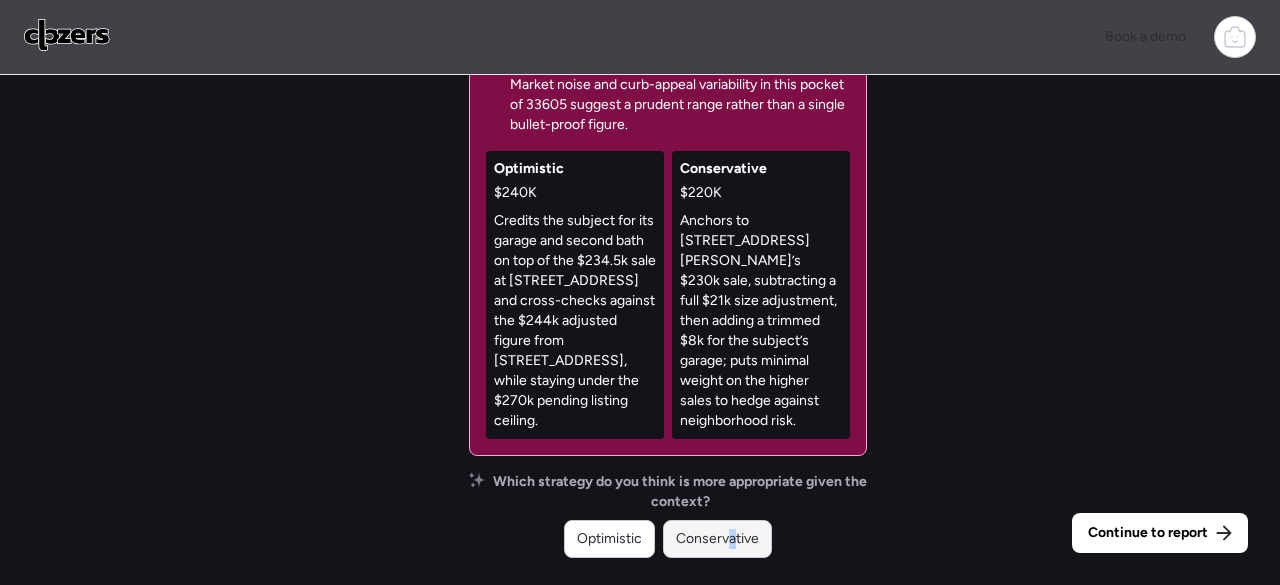 click on "Conservative" at bounding box center [717, 539] 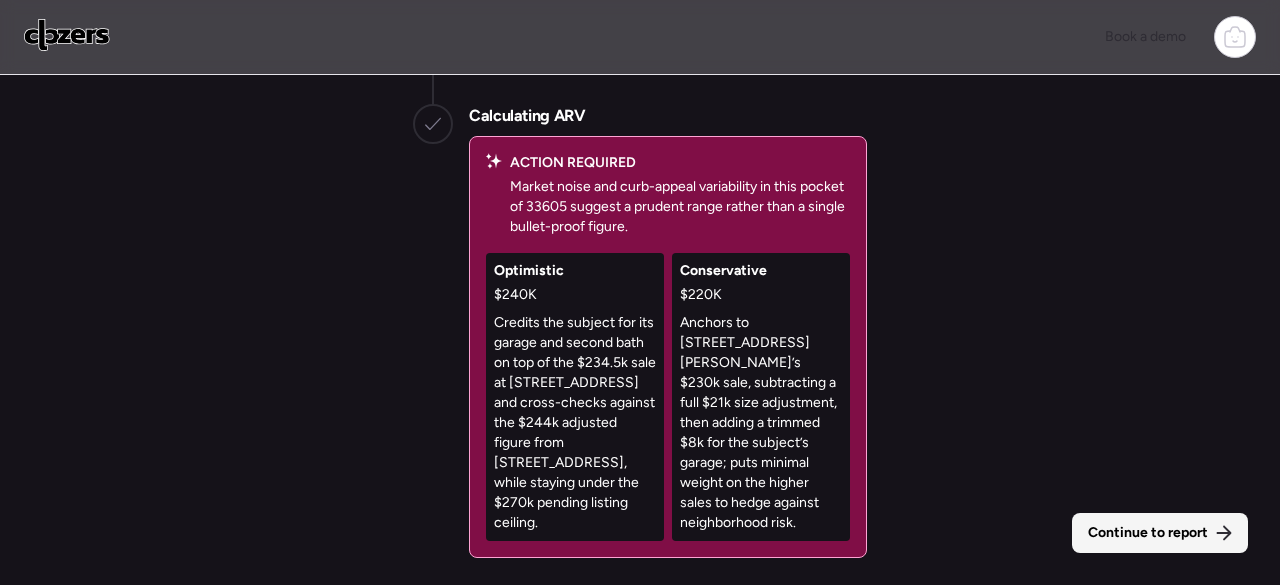 click on "Continue to report" at bounding box center (1148, 533) 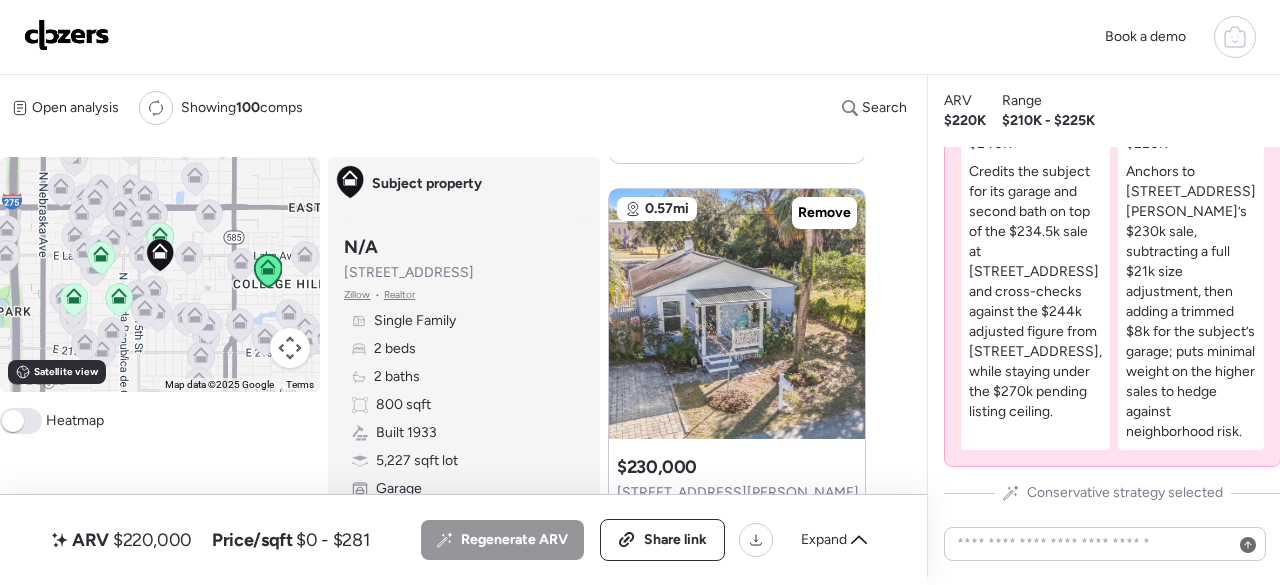 scroll, scrollTop: 1866, scrollLeft: 0, axis: vertical 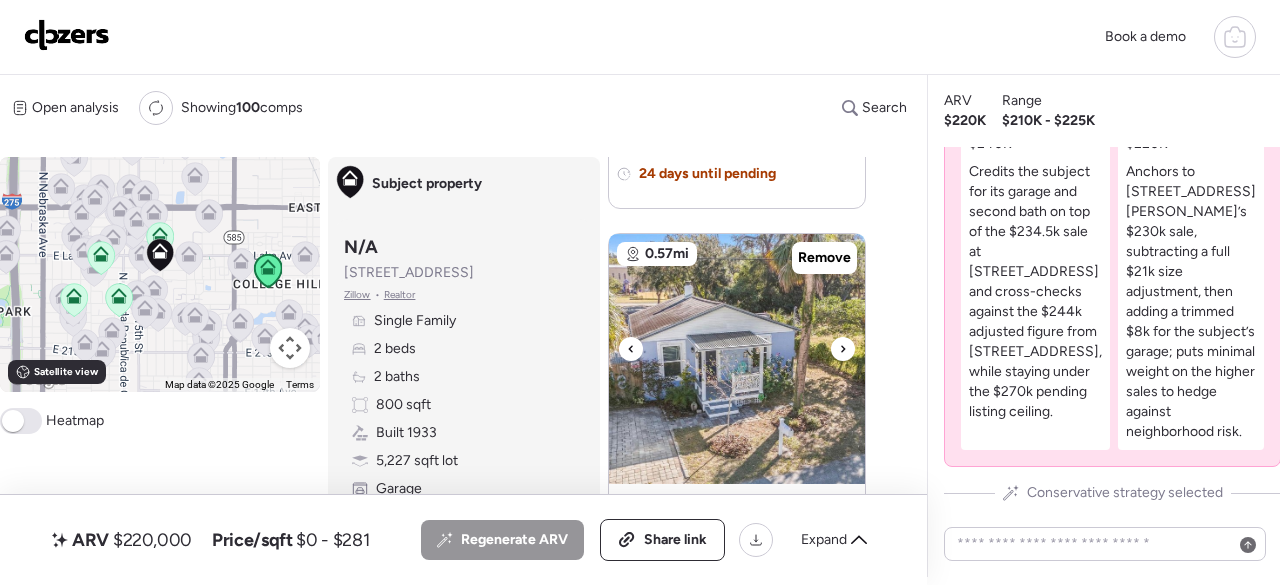 click at bounding box center [843, 349] 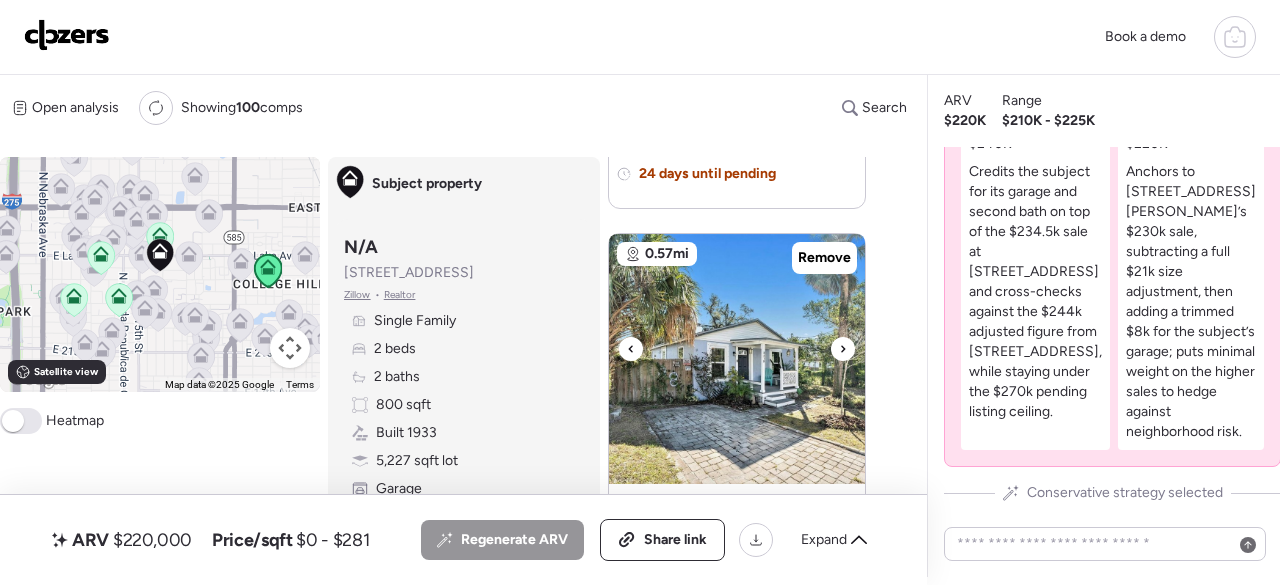 click at bounding box center (843, 349) 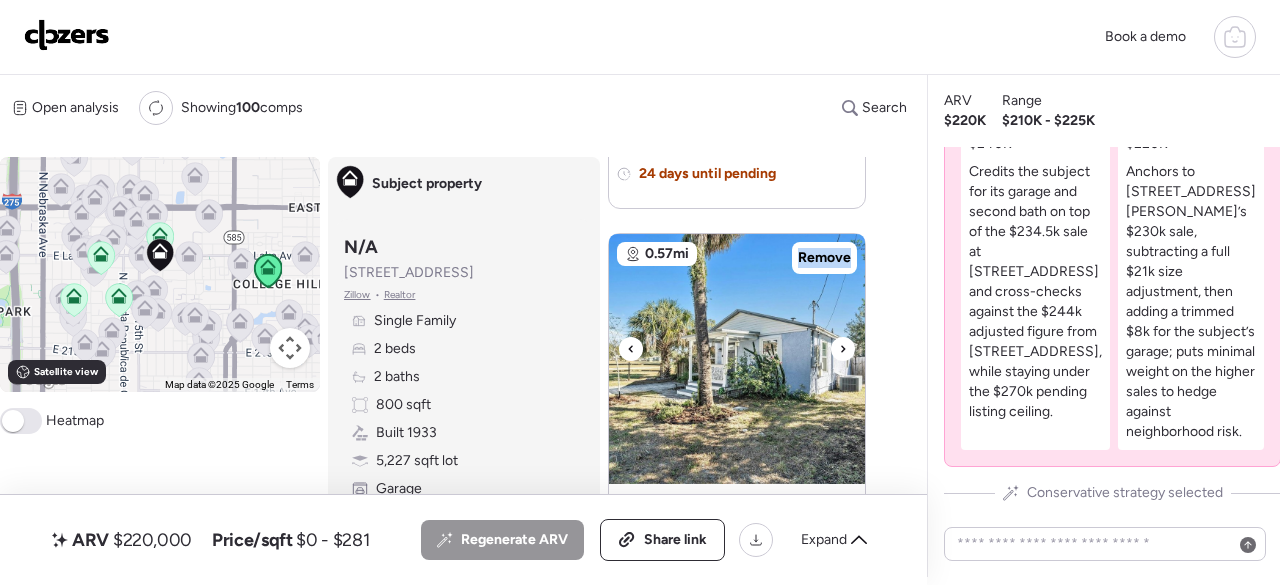 click at bounding box center [843, 349] 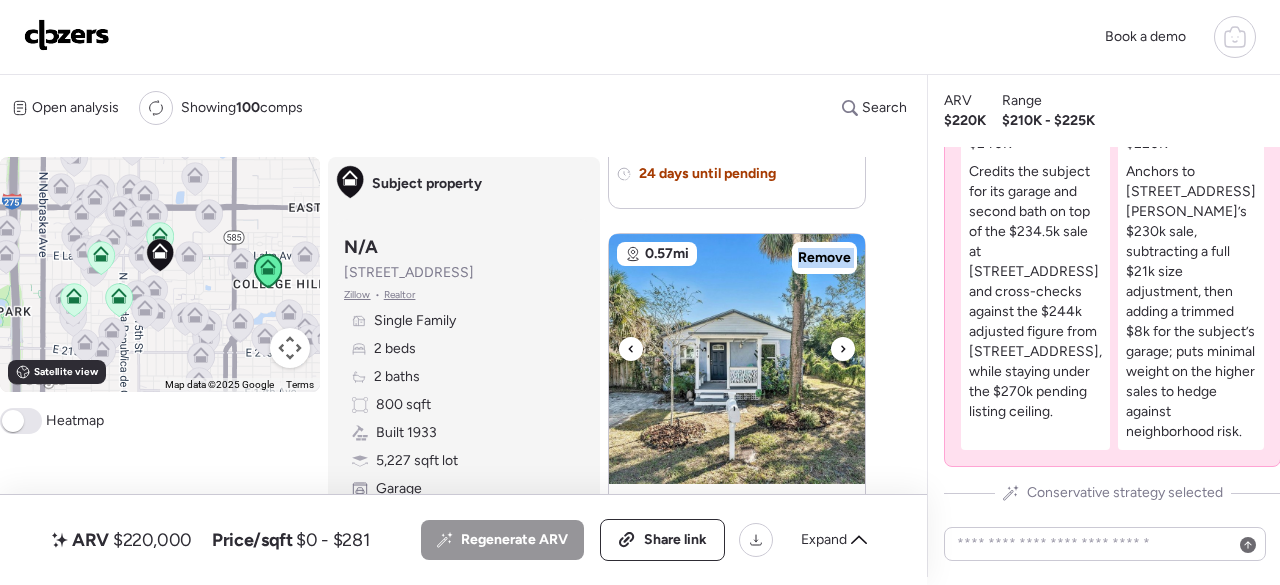 click at bounding box center [843, 349] 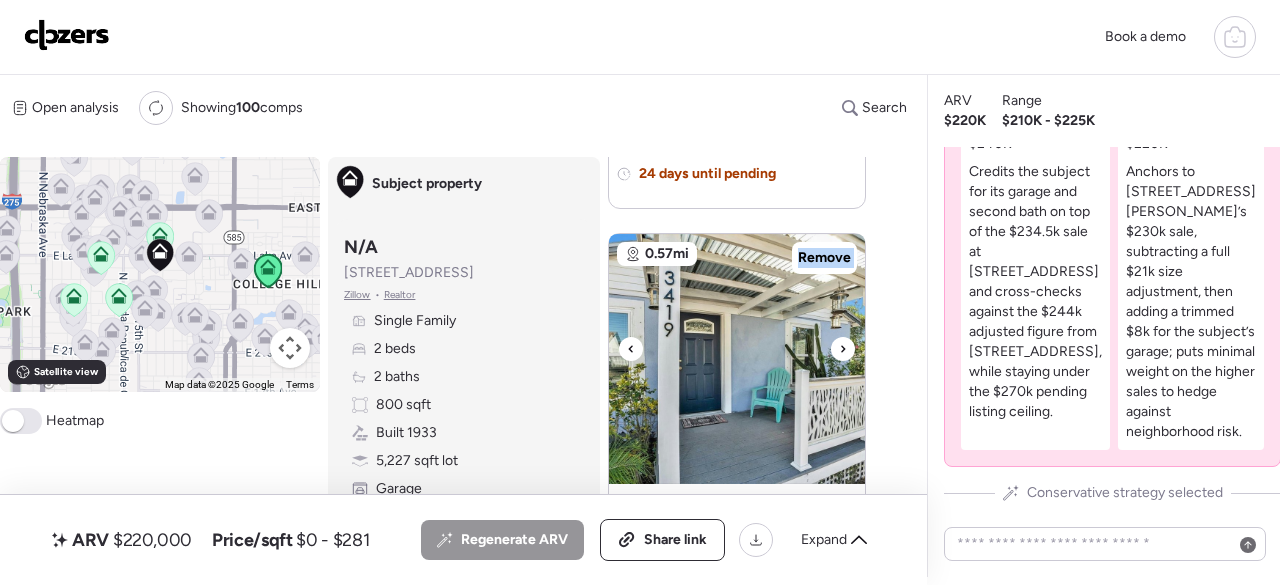 click at bounding box center [843, 349] 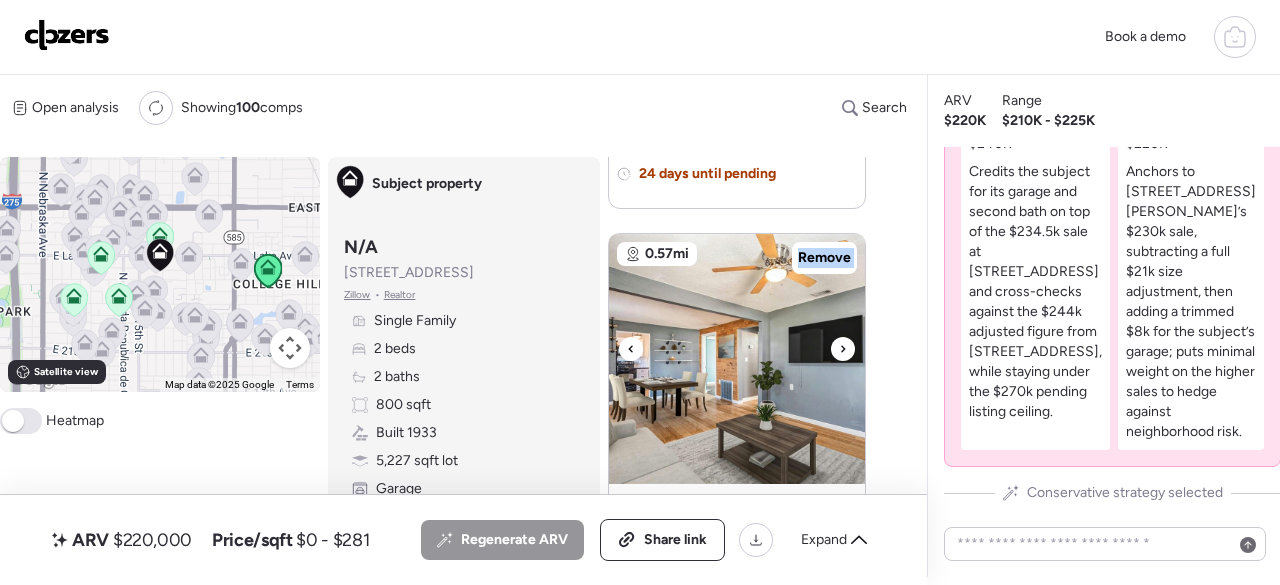 click at bounding box center (843, 349) 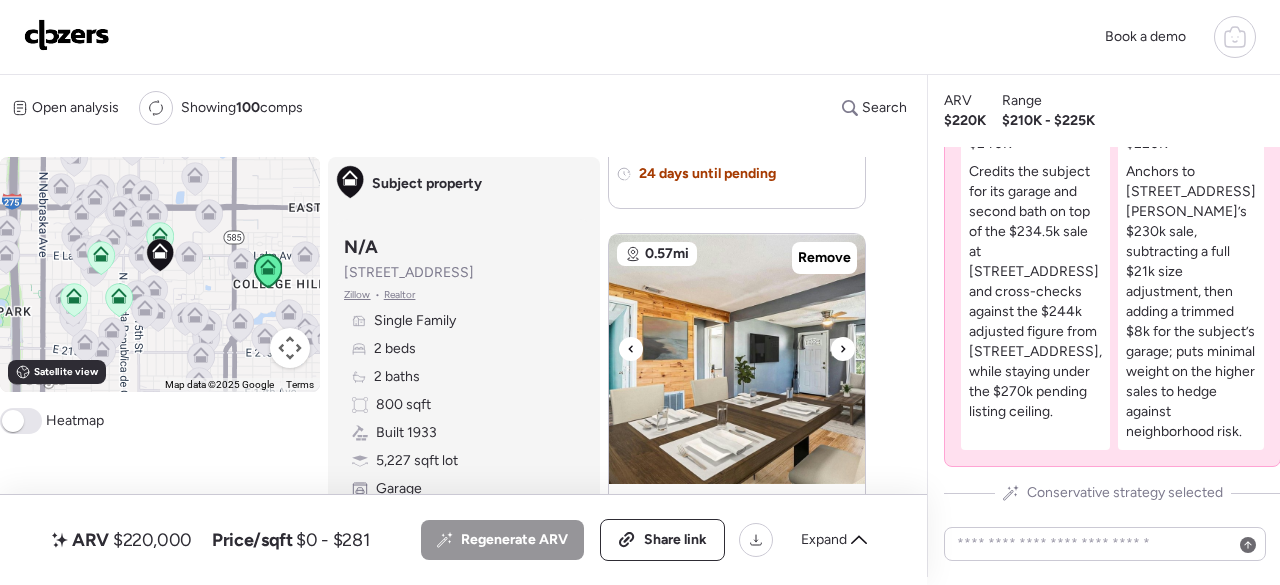 click at bounding box center [843, 349] 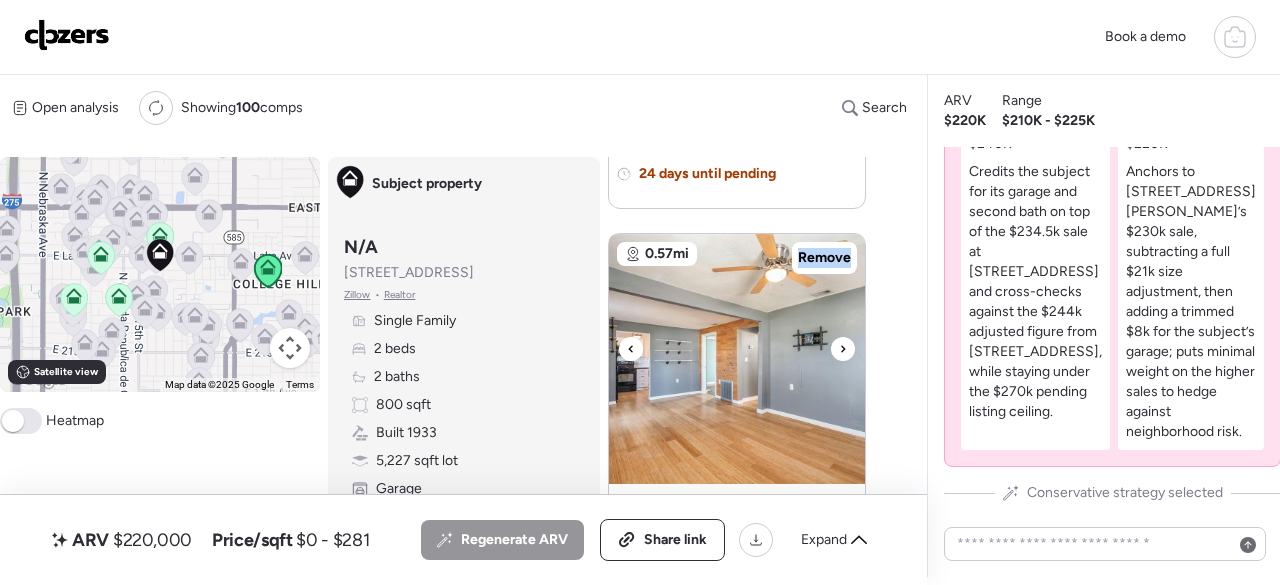 click at bounding box center (843, 349) 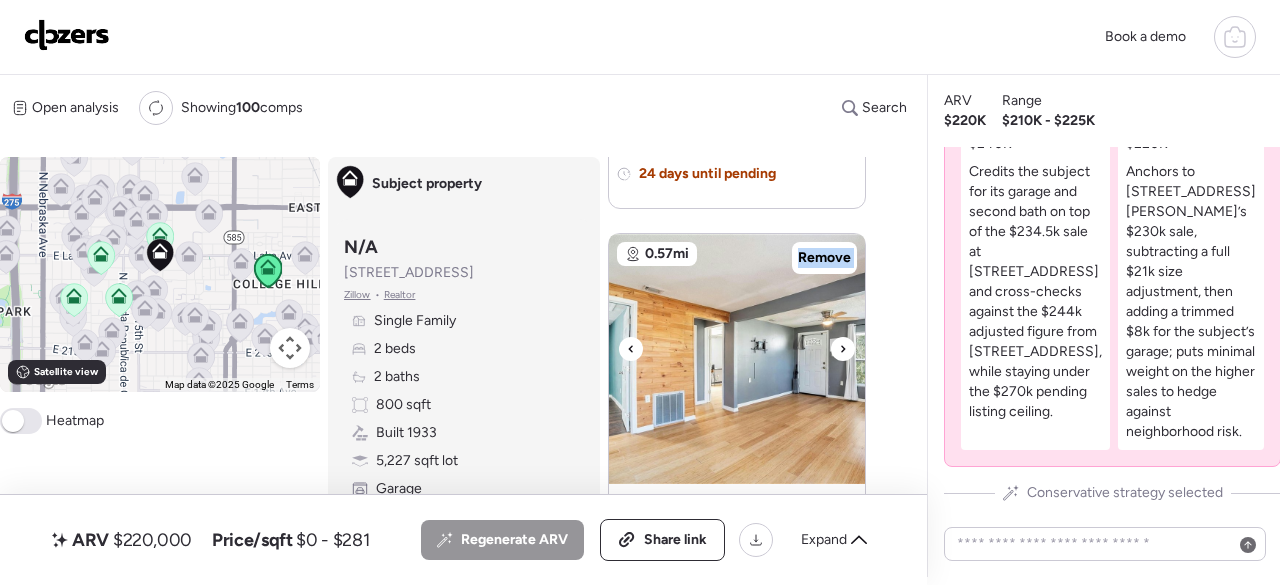 click at bounding box center (843, 349) 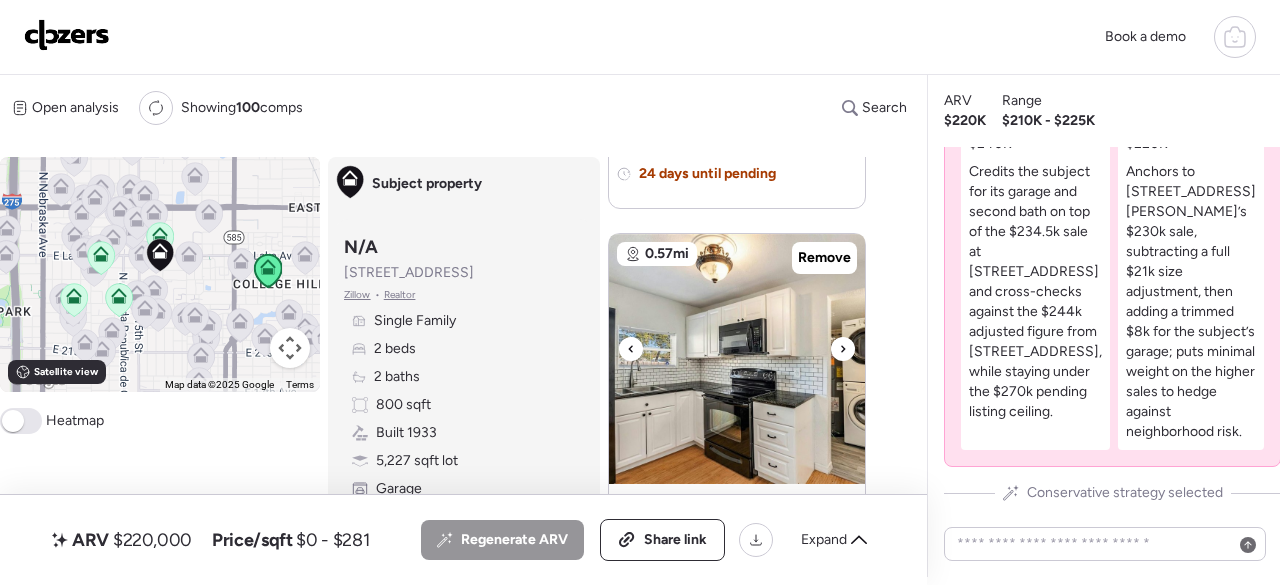 click at bounding box center (843, 349) 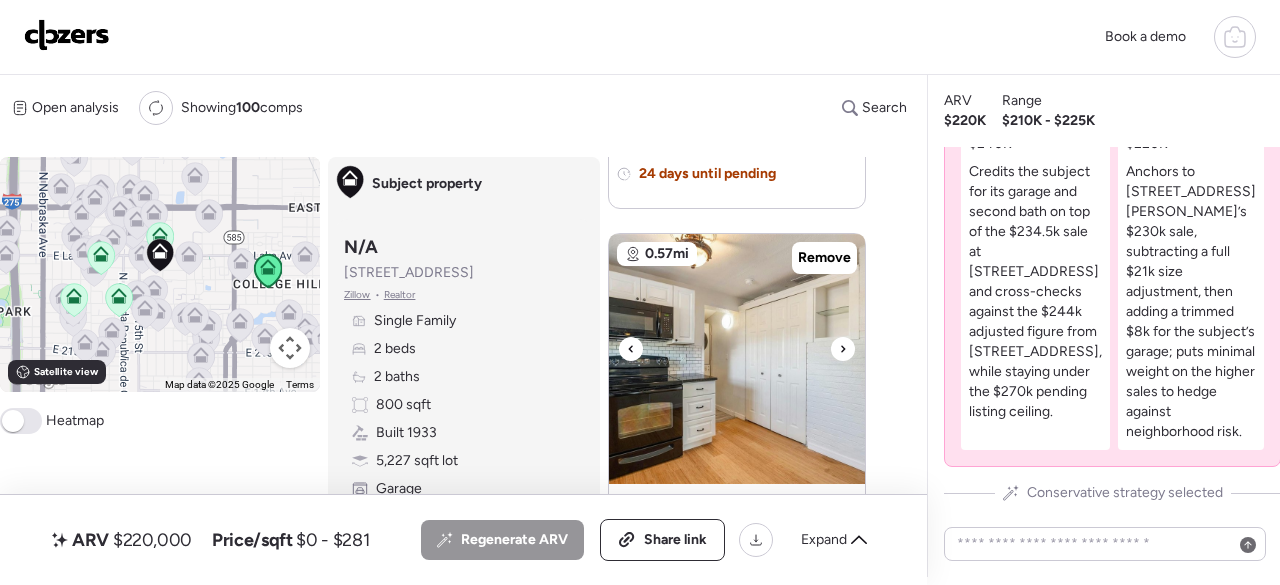 click at bounding box center (843, 349) 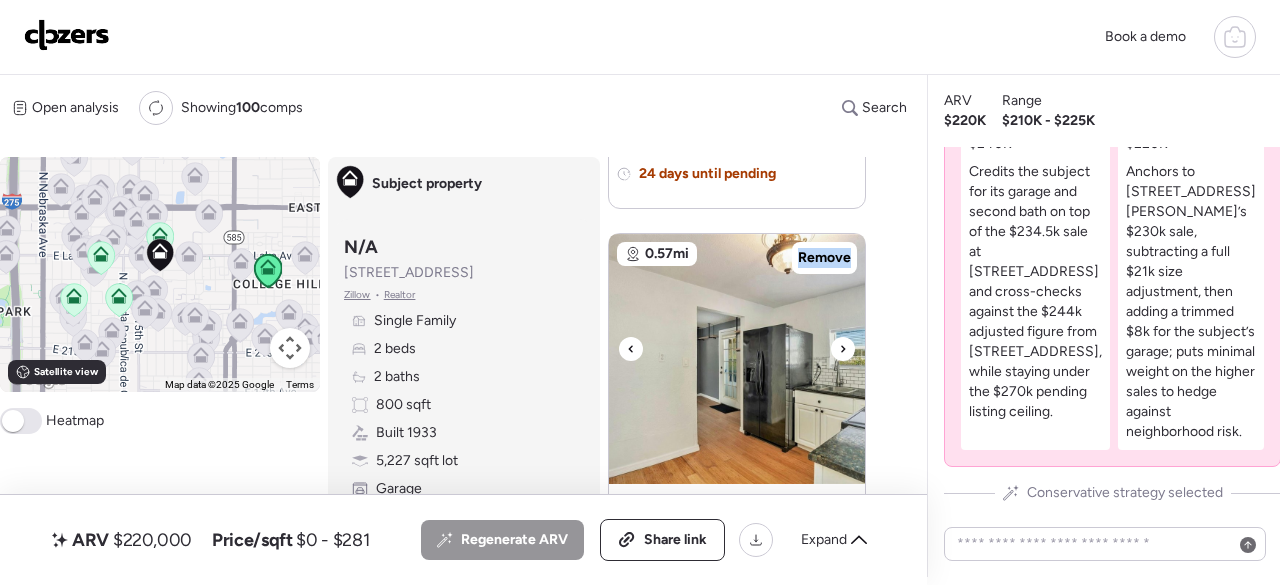 click at bounding box center [843, 349] 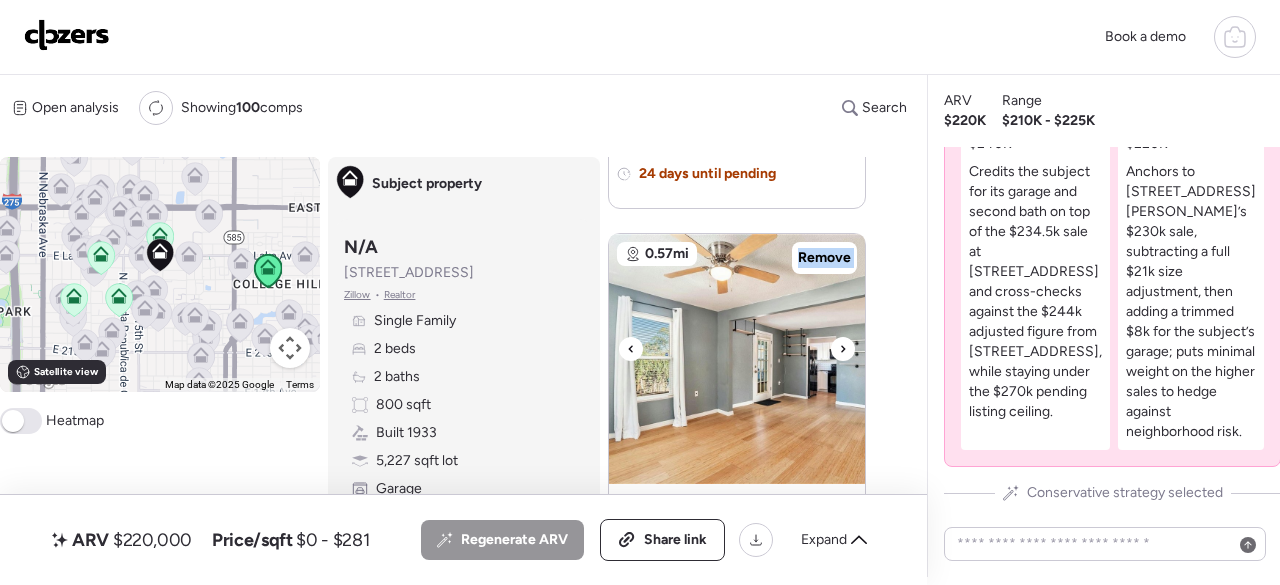 click at bounding box center (843, 349) 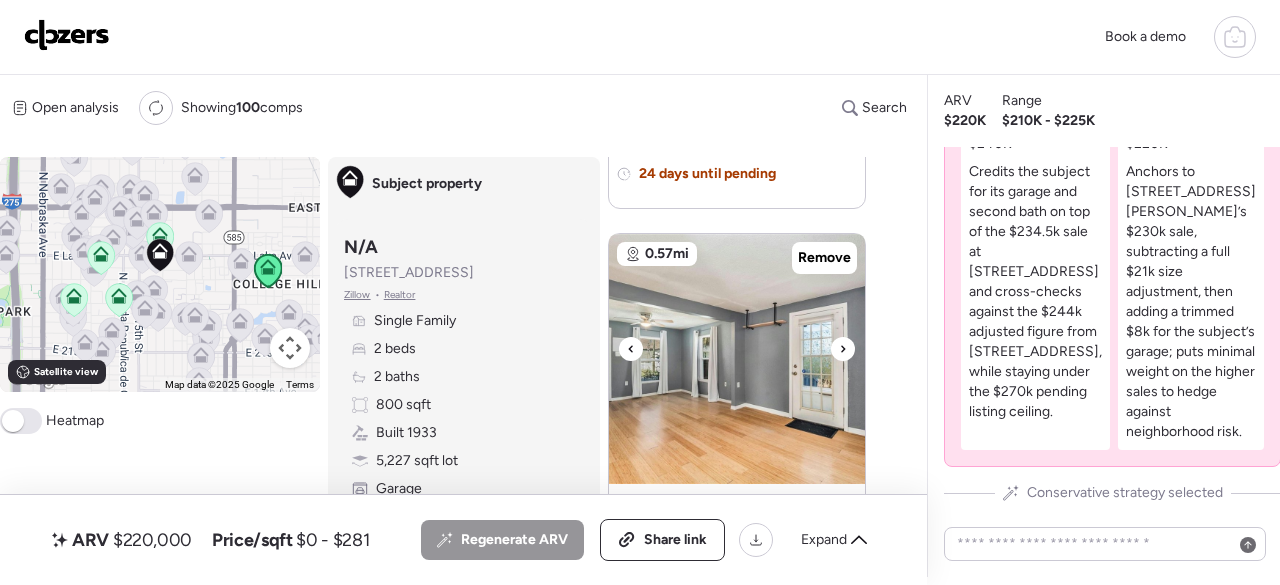click at bounding box center [843, 349] 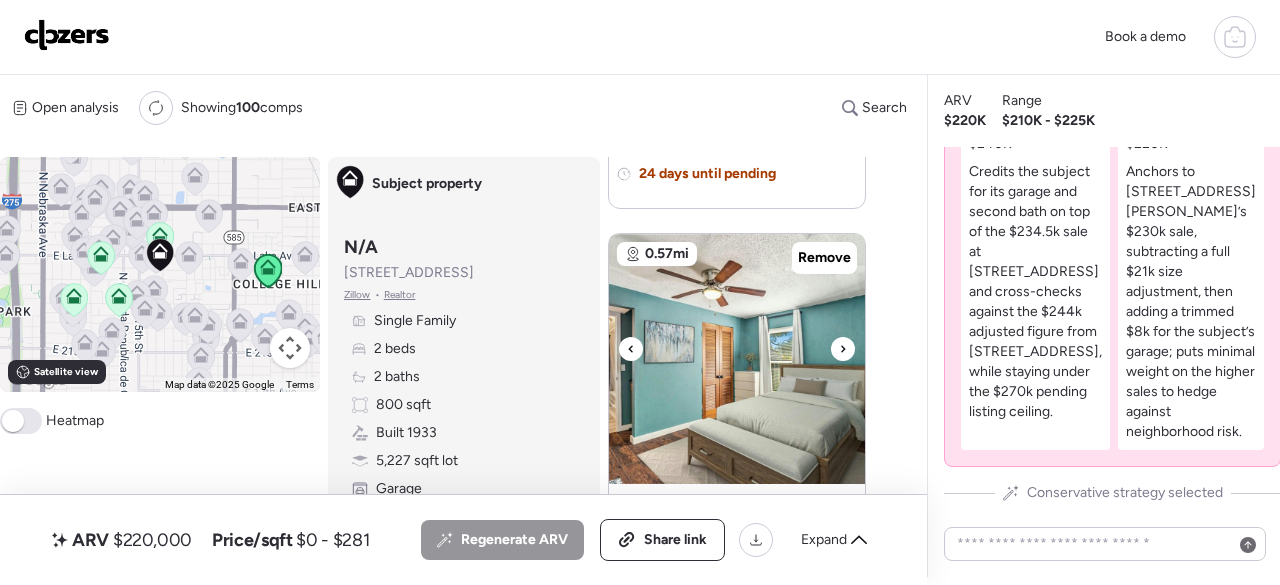 click at bounding box center [843, 349] 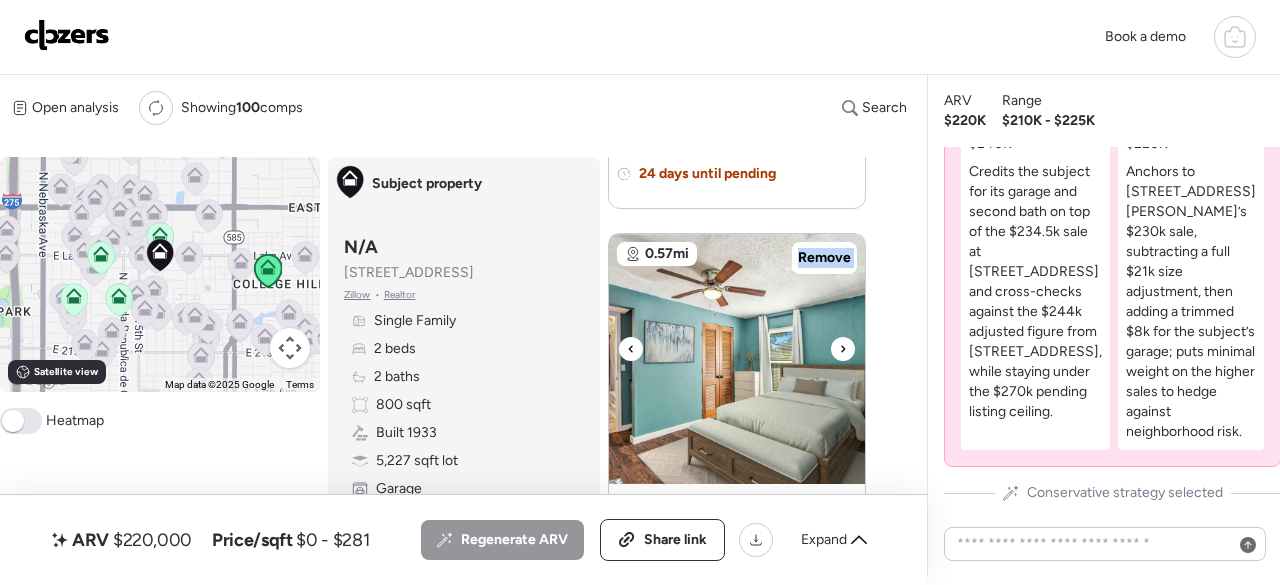 click at bounding box center [843, 349] 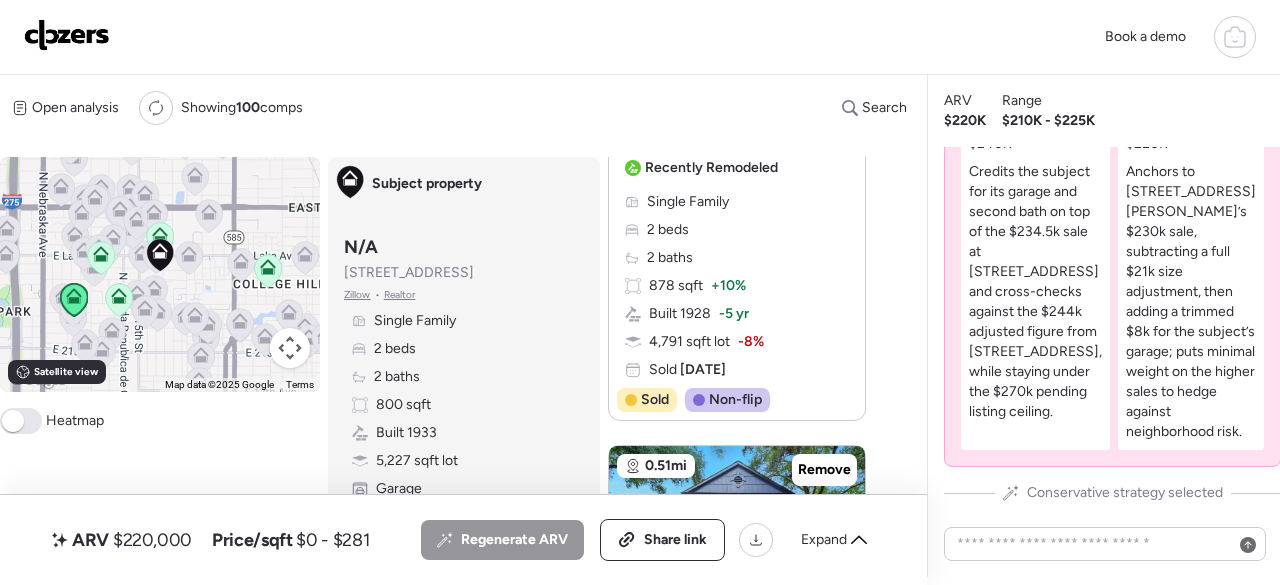 scroll, scrollTop: 2400, scrollLeft: 0, axis: vertical 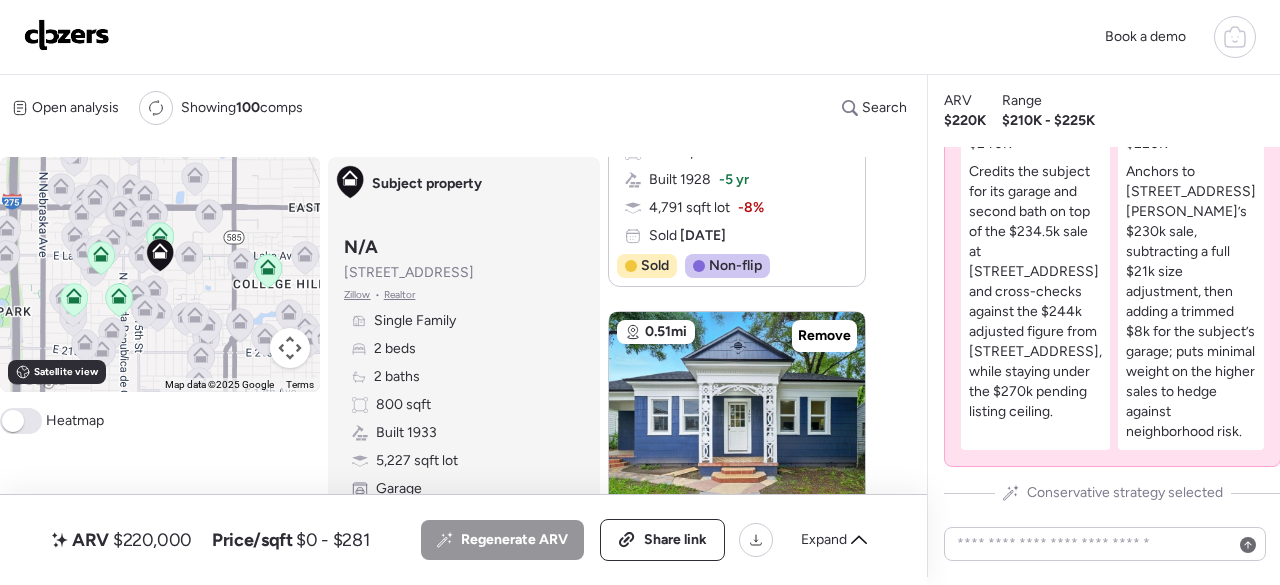 click at bounding box center (67, 35) 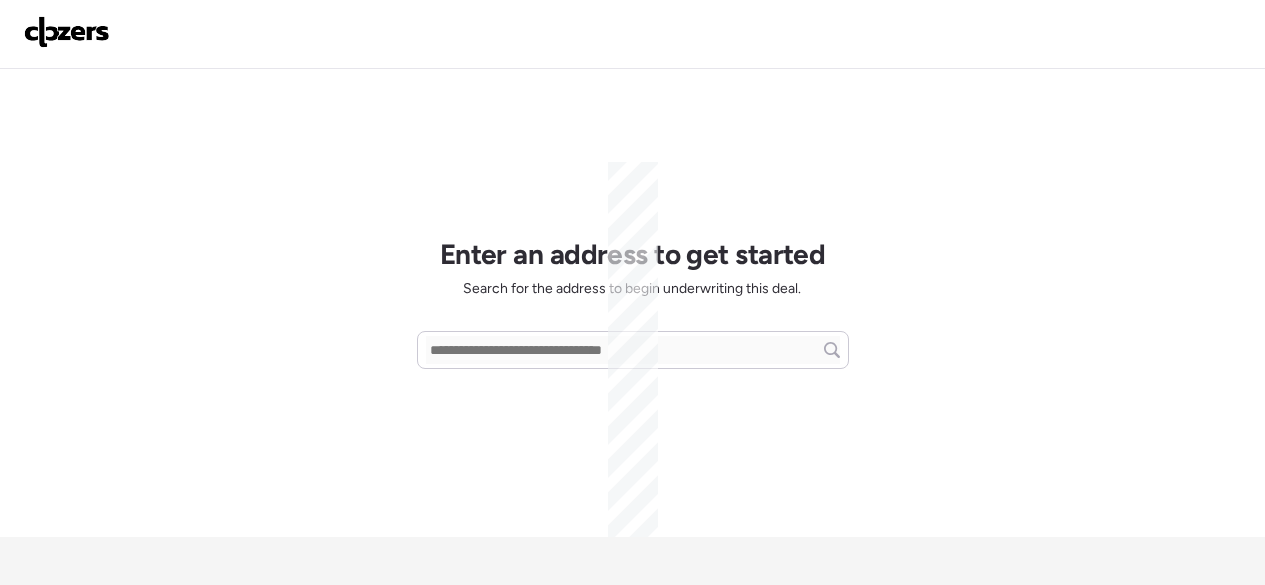 scroll, scrollTop: 0, scrollLeft: 0, axis: both 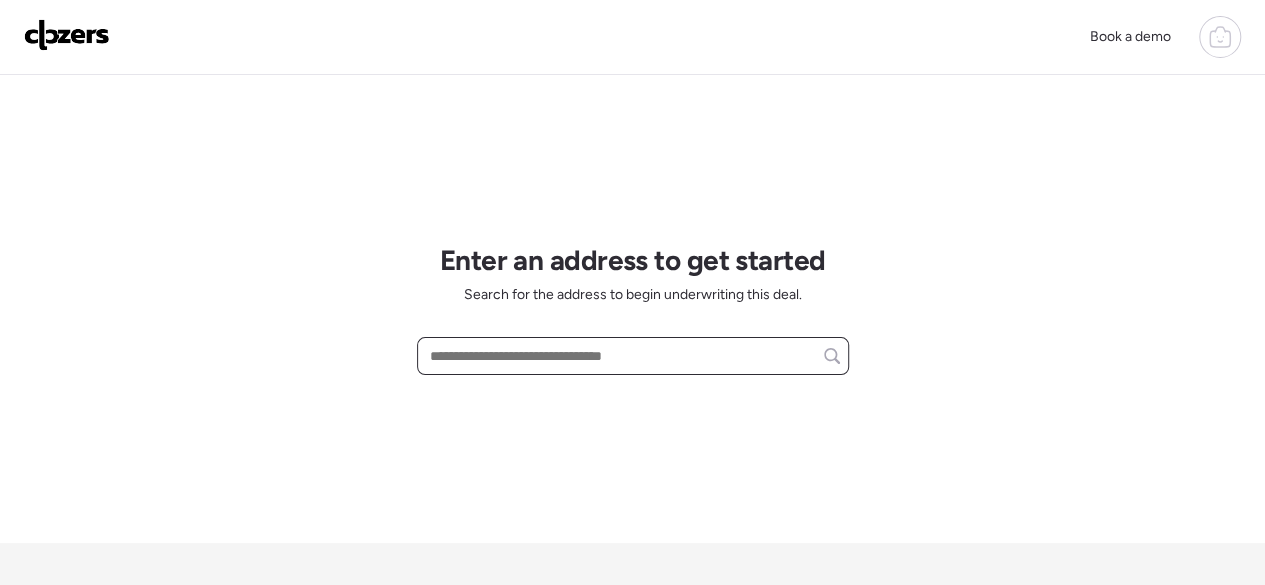 click at bounding box center (633, 356) 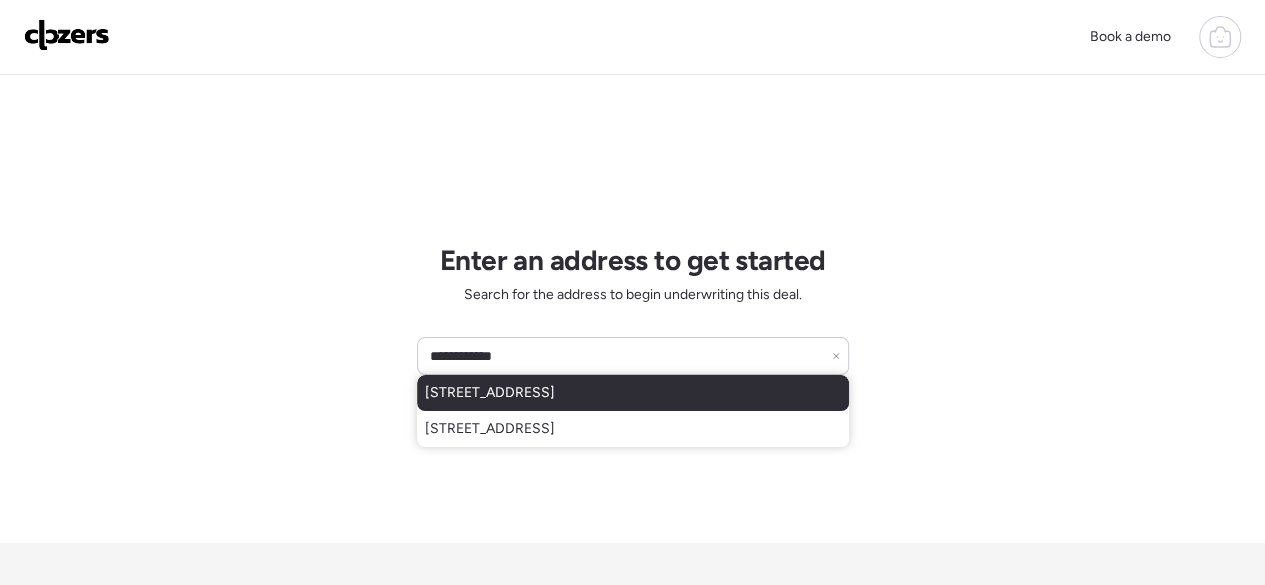 click on "3504 N 16th St, Tampa, FL, 33605" at bounding box center [490, 393] 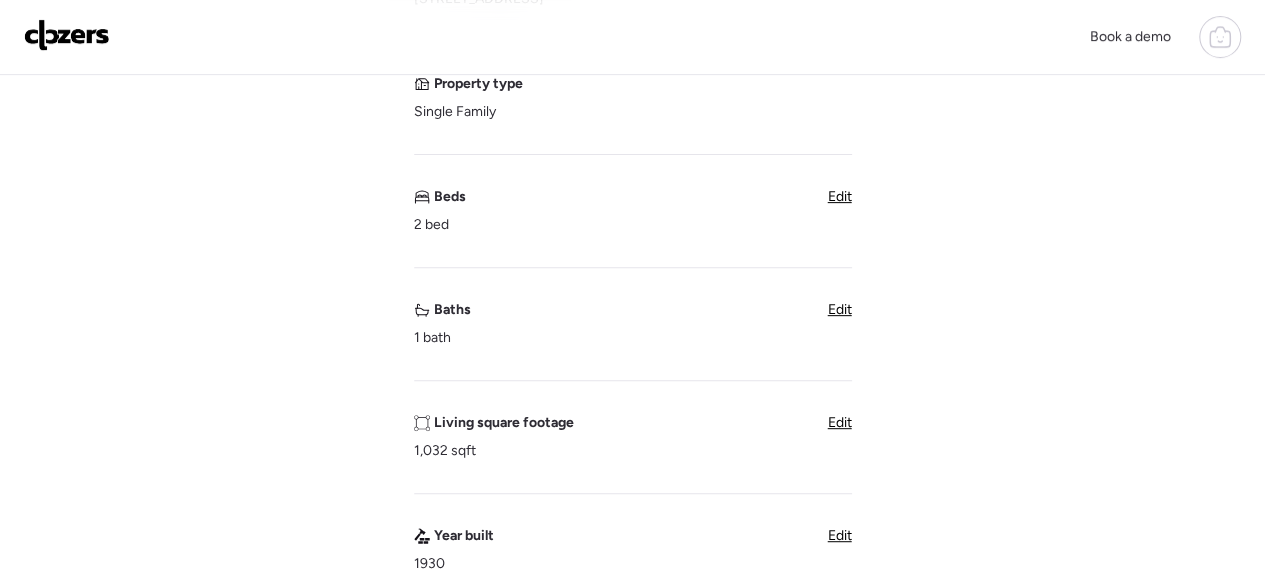 scroll, scrollTop: 0, scrollLeft: 0, axis: both 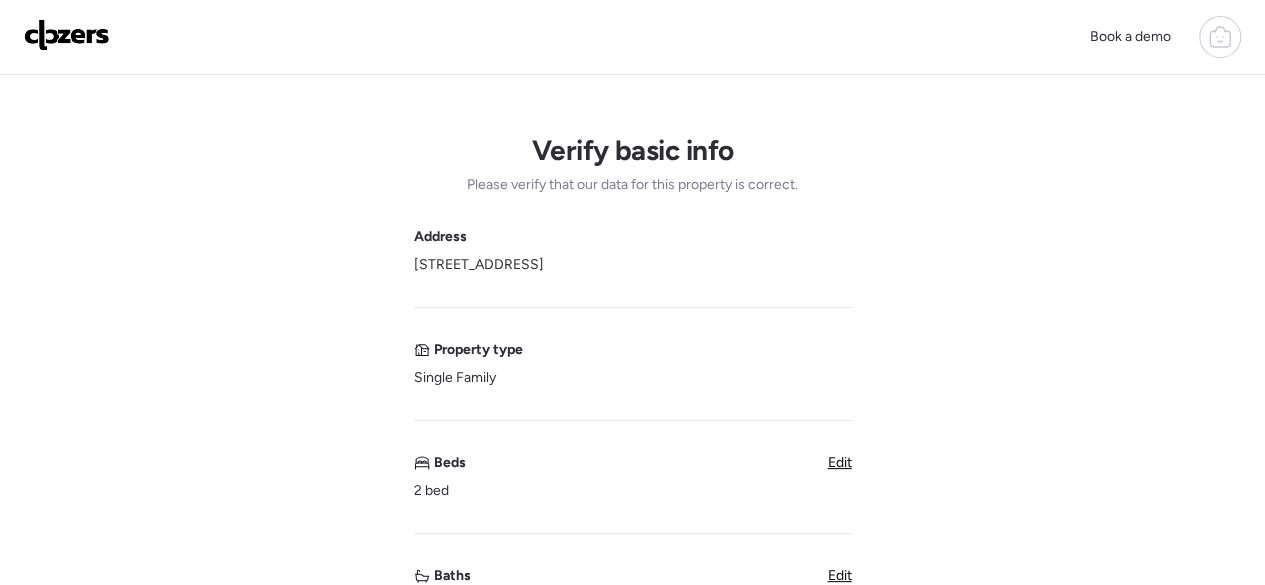 drag, startPoint x: 623, startPoint y: 265, endPoint x: 413, endPoint y: 267, distance: 210.00952 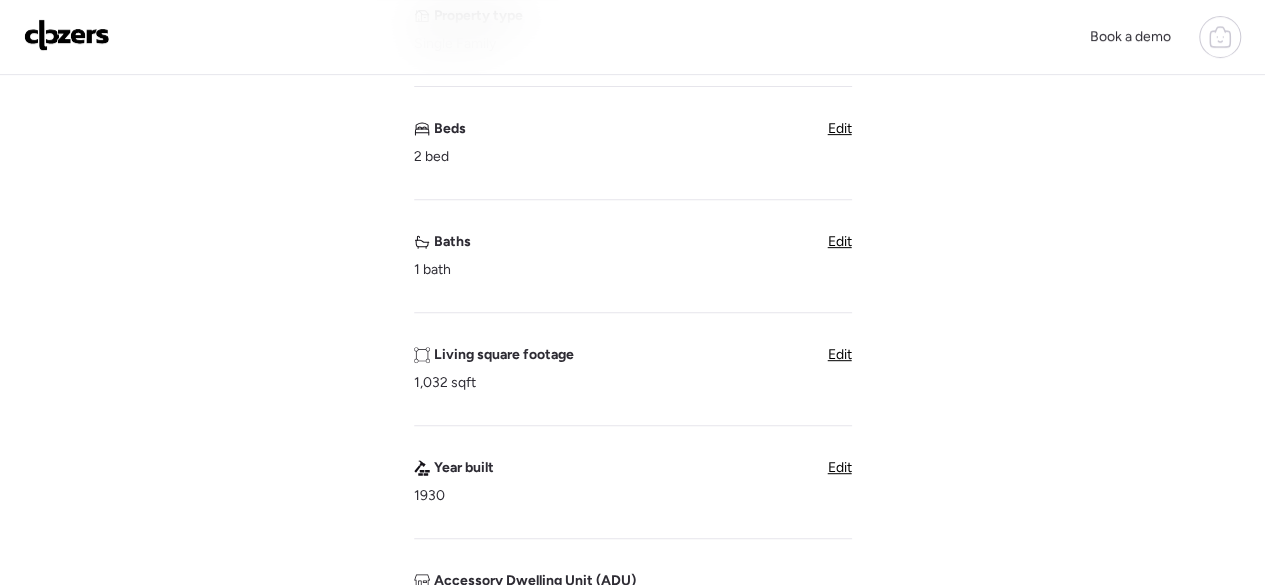 scroll, scrollTop: 400, scrollLeft: 0, axis: vertical 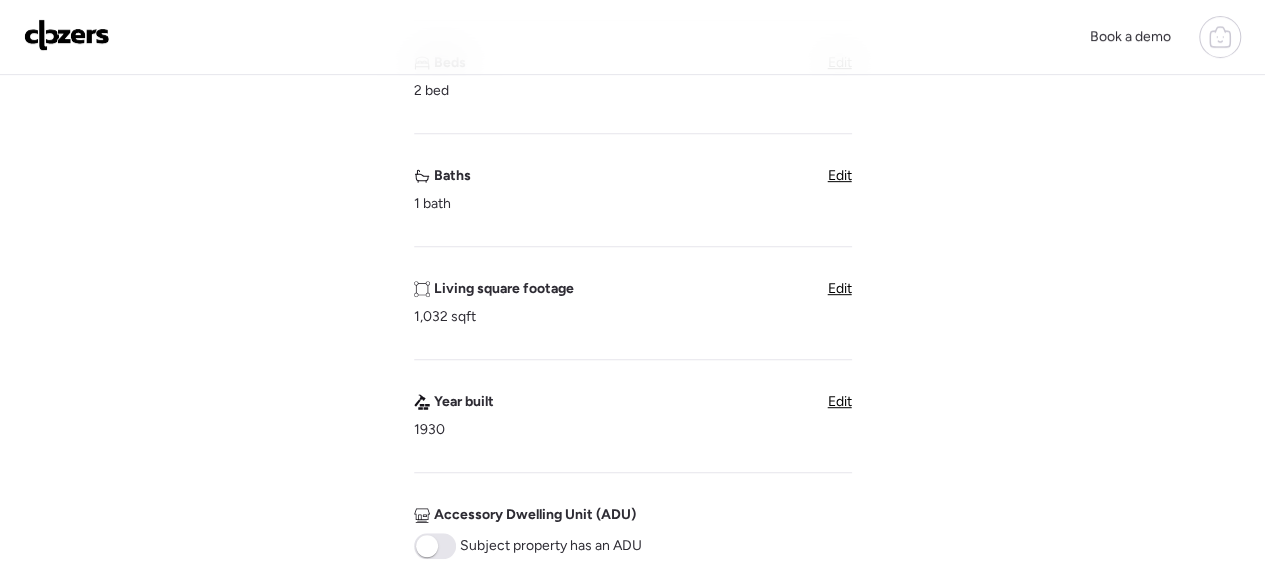 click on "Edit" at bounding box center (840, 288) 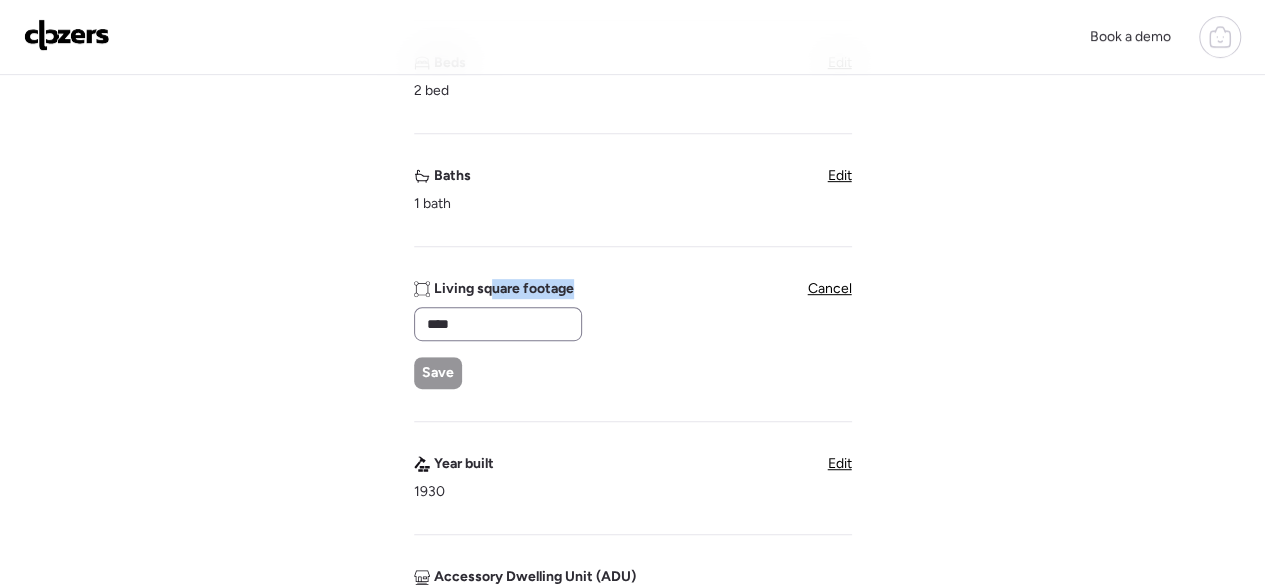 drag, startPoint x: 489, startPoint y: 302, endPoint x: 440, endPoint y: 316, distance: 50.96077 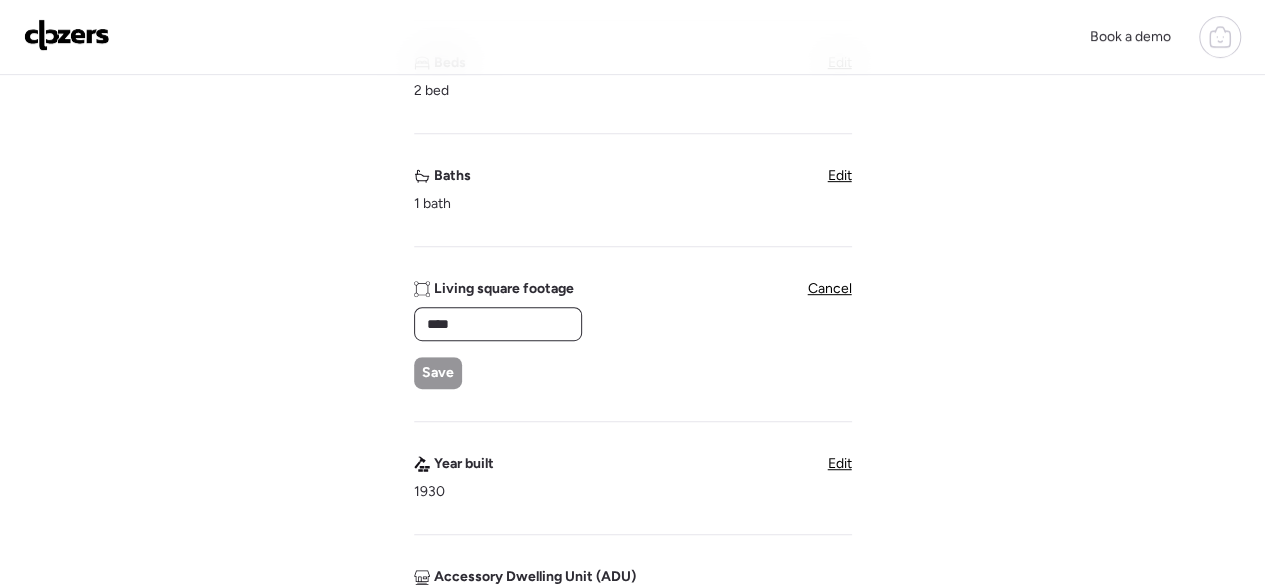 drag, startPoint x: 473, startPoint y: 320, endPoint x: 426, endPoint y: 321, distance: 47.010635 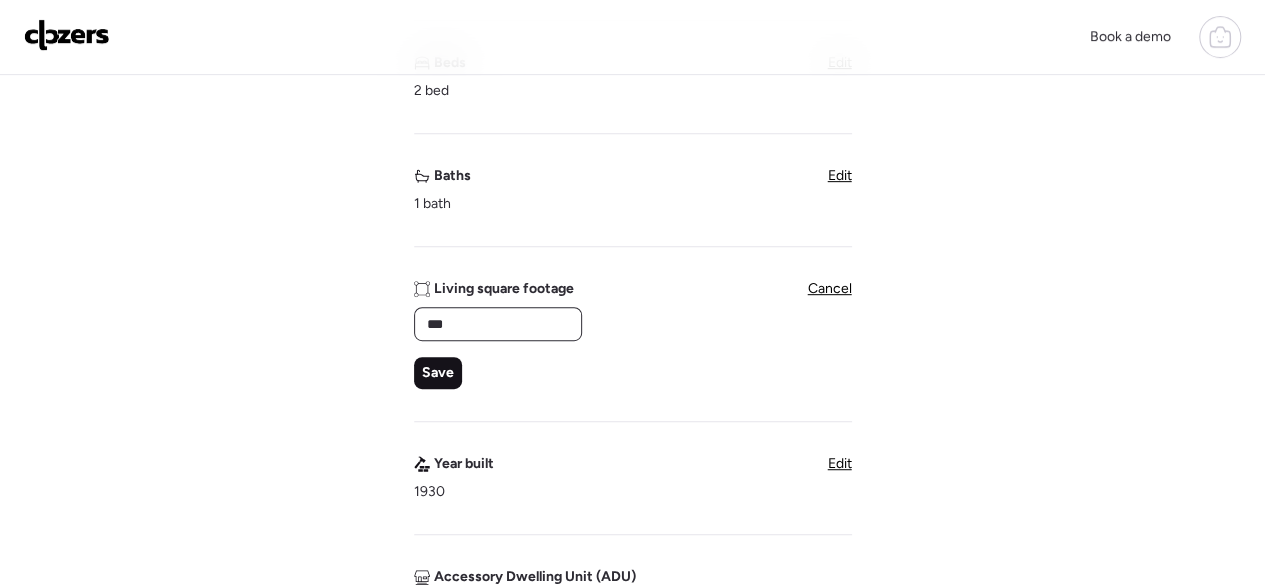 type on "***" 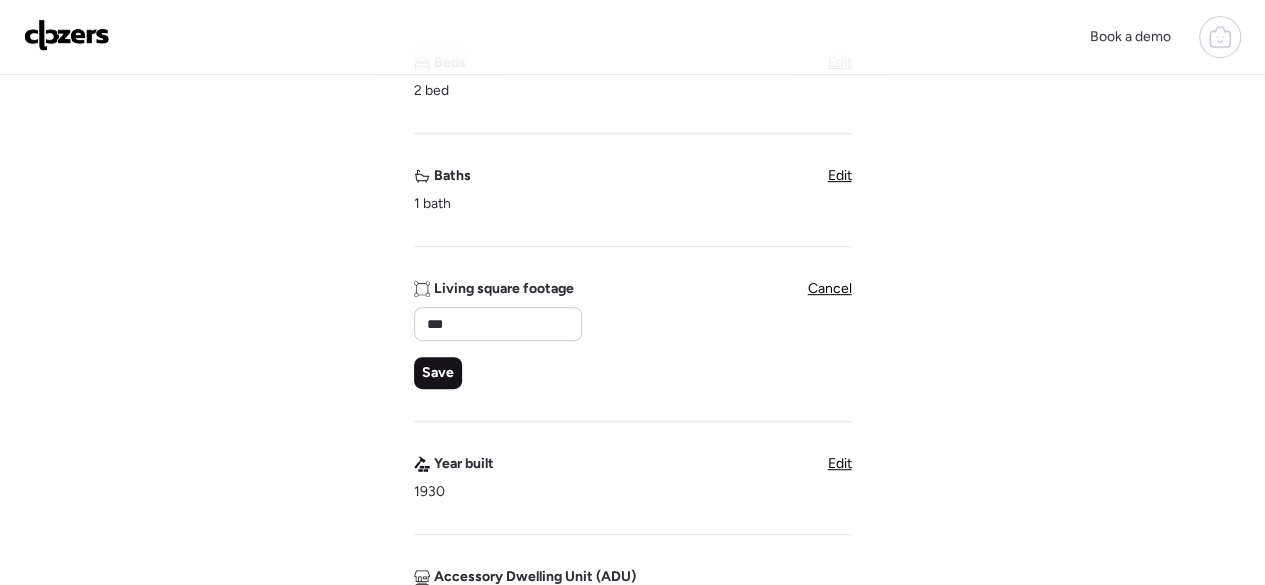 click on "Save" at bounding box center (438, 373) 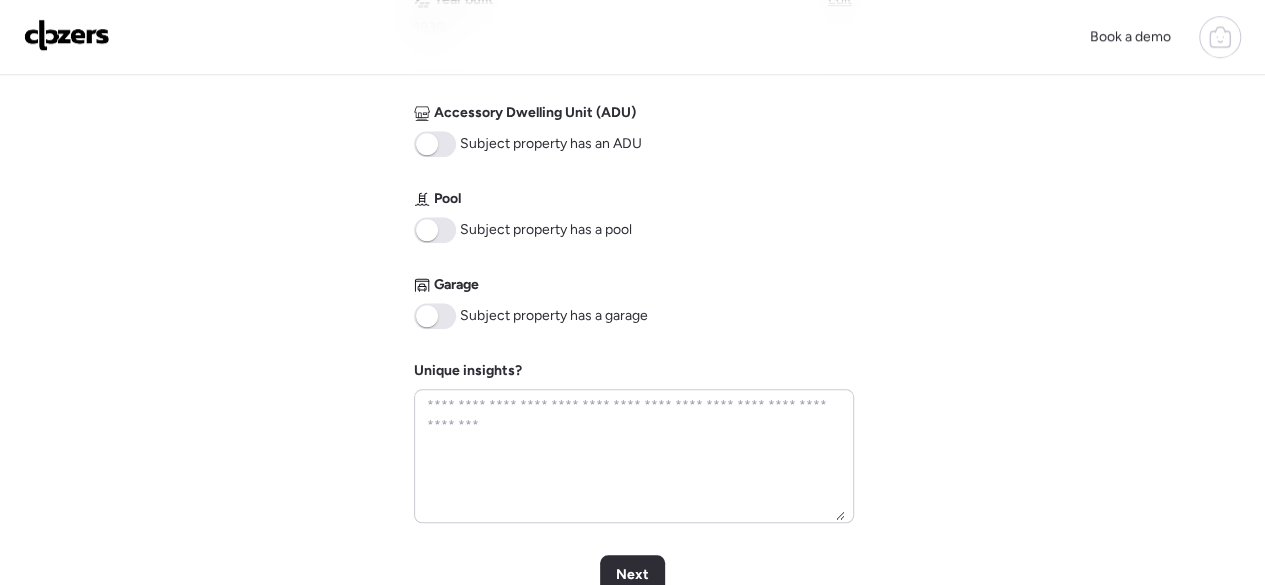 scroll, scrollTop: 933, scrollLeft: 0, axis: vertical 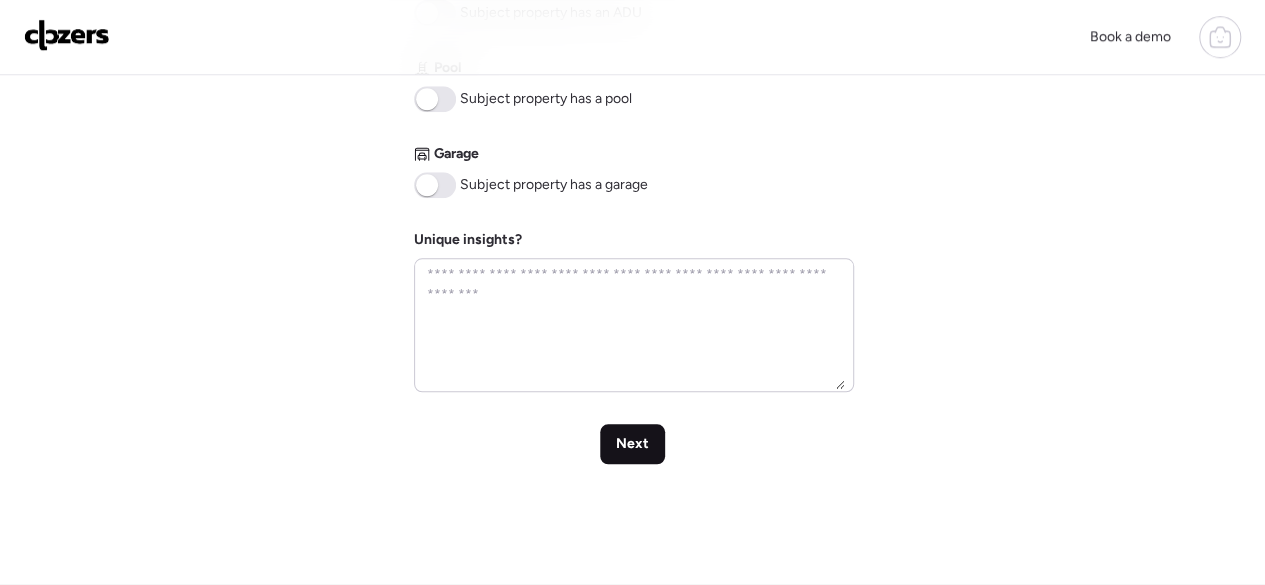 click on "Next" at bounding box center [632, 444] 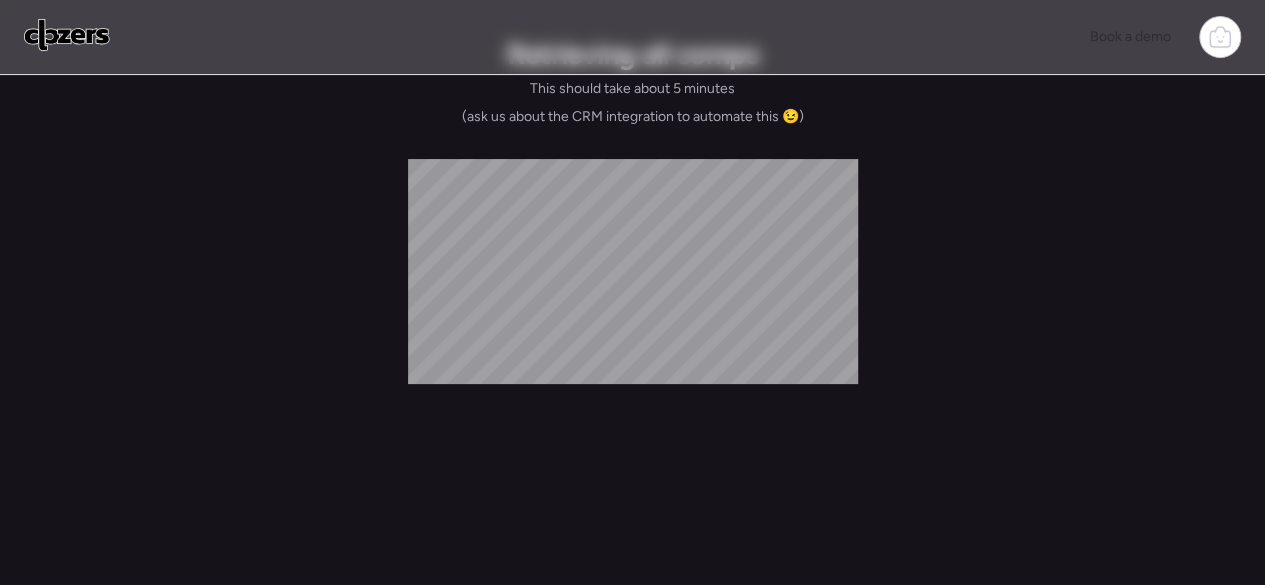 scroll, scrollTop: 0, scrollLeft: 0, axis: both 